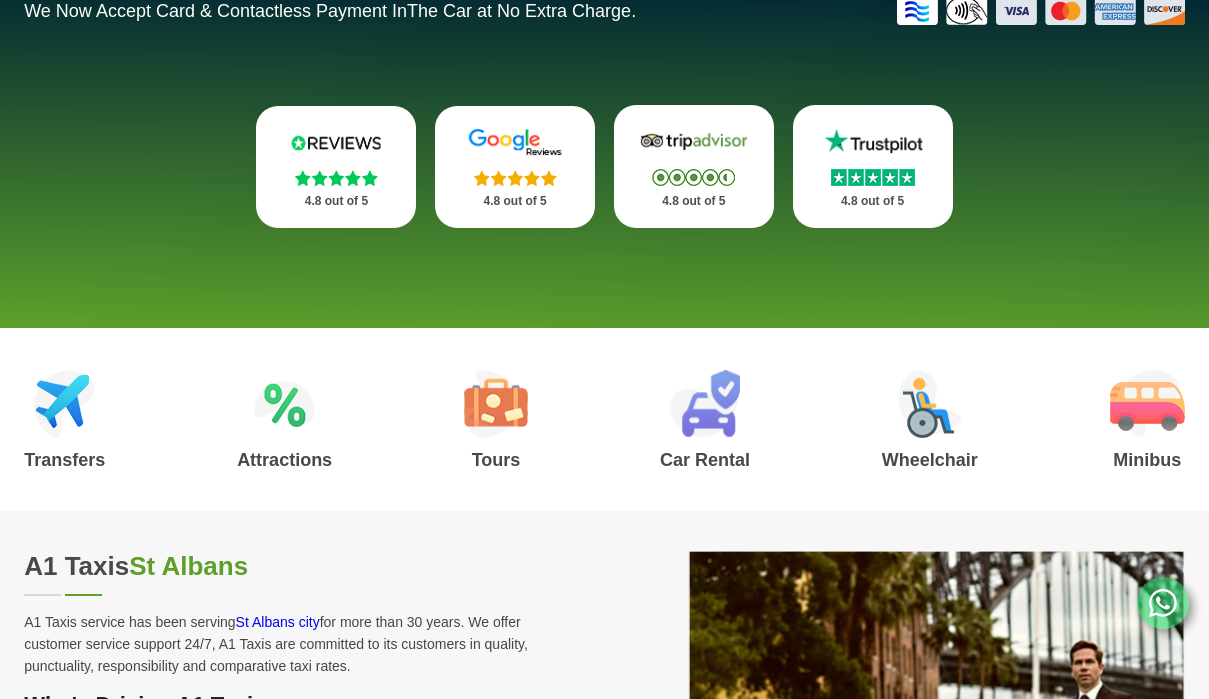 scroll, scrollTop: 545, scrollLeft: 0, axis: vertical 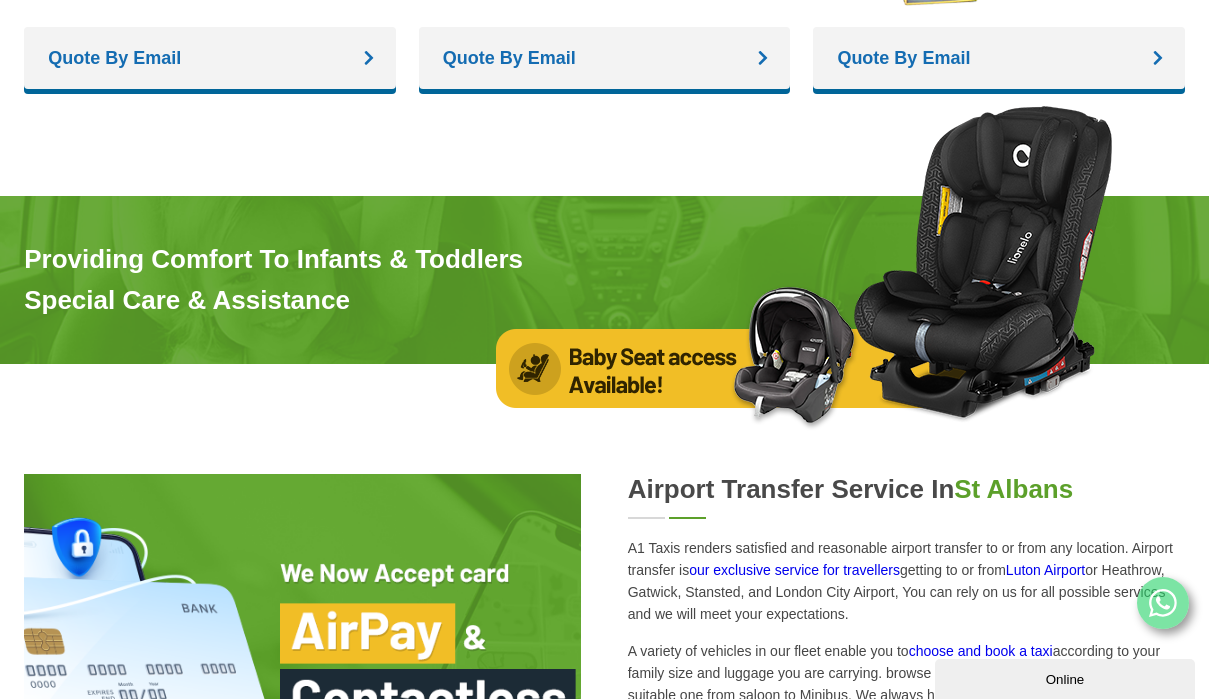 click at bounding box center [804, 268] 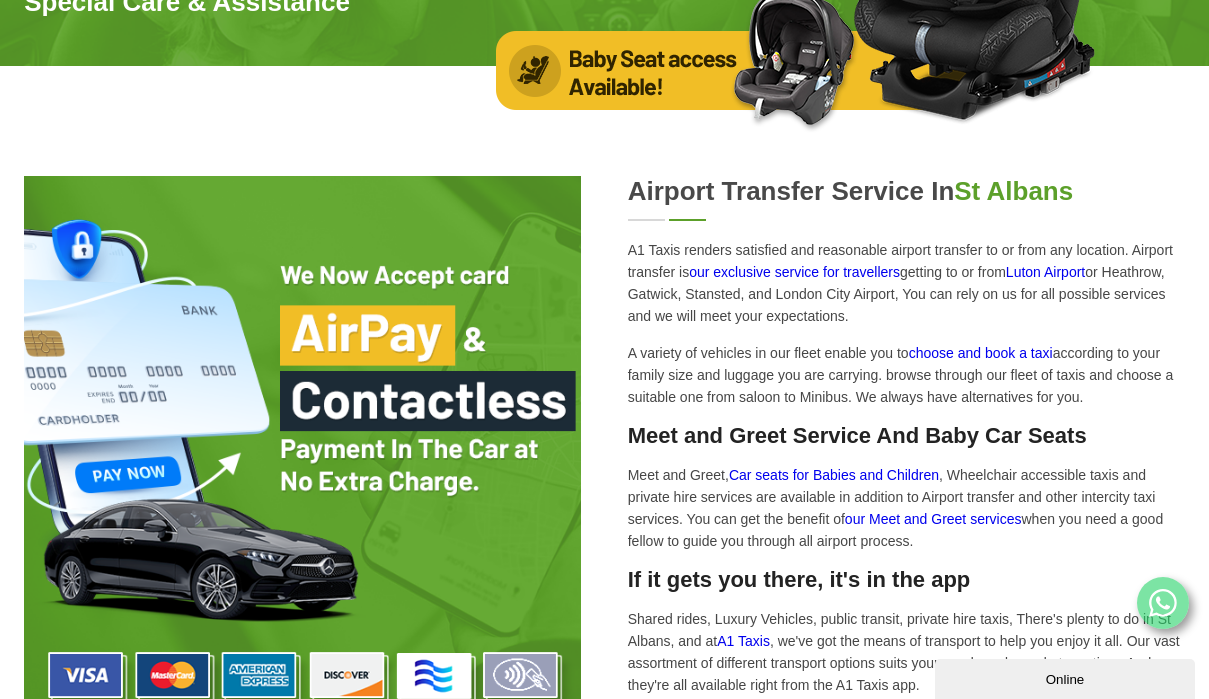 scroll, scrollTop: 3979, scrollLeft: 0, axis: vertical 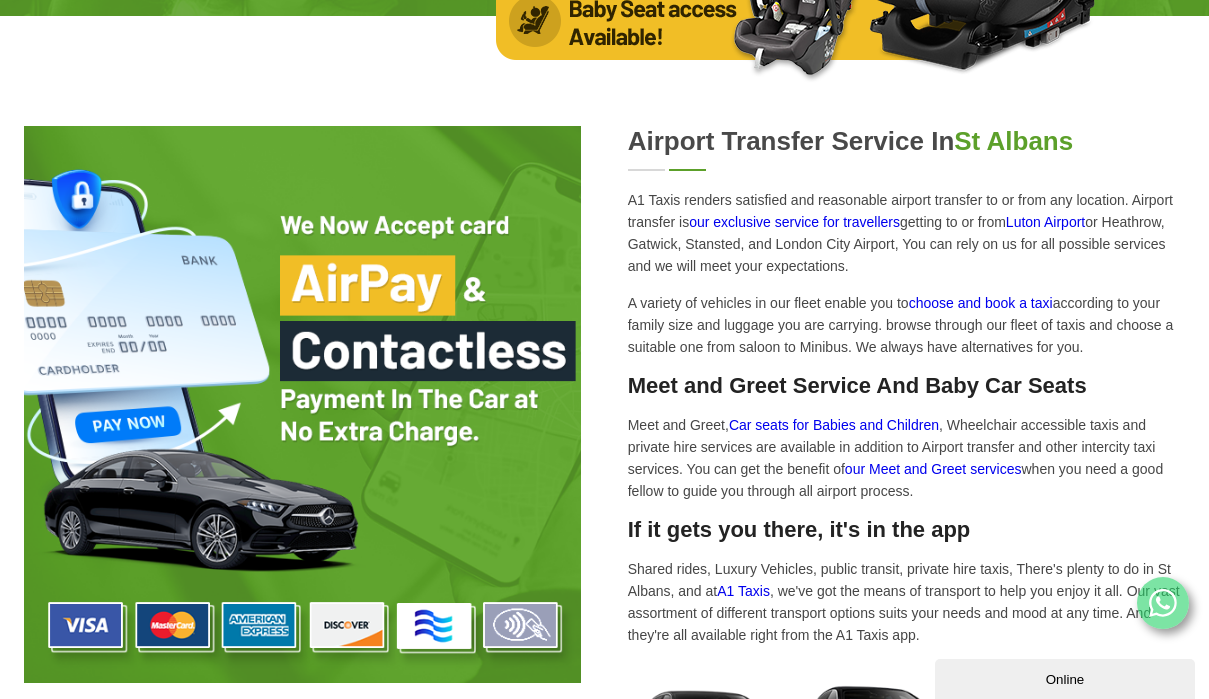 click on "Car seats for Babies and Children" at bounding box center [834, 425] 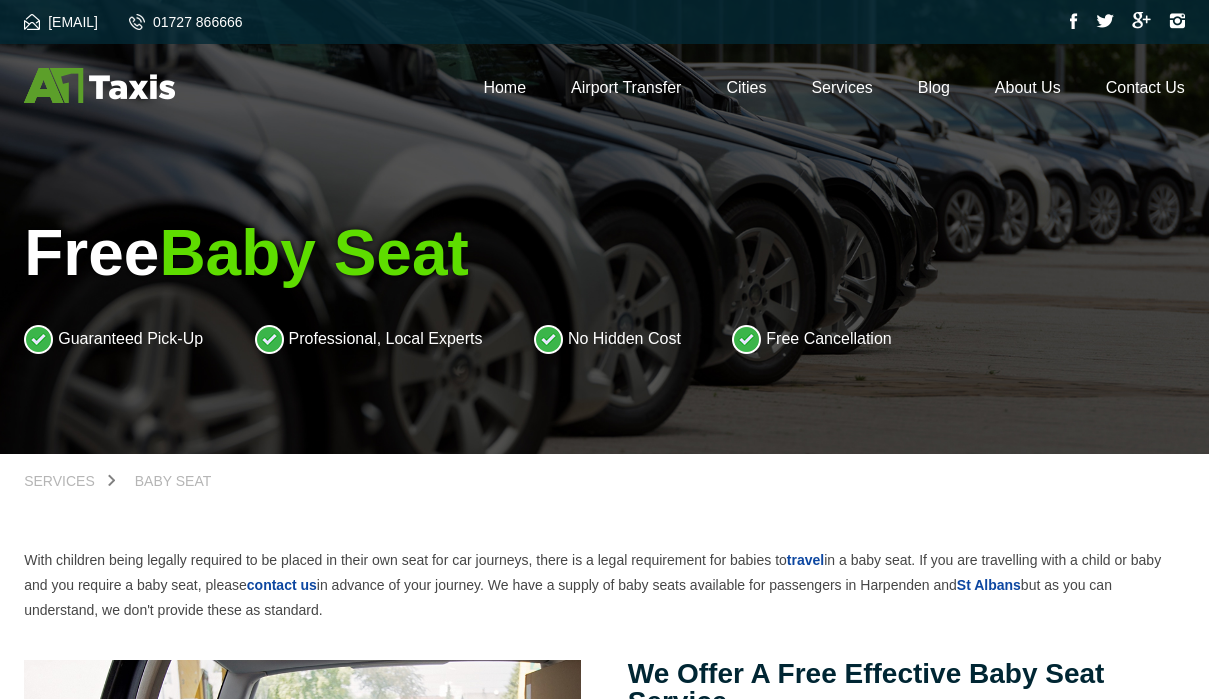 scroll, scrollTop: 0, scrollLeft: 0, axis: both 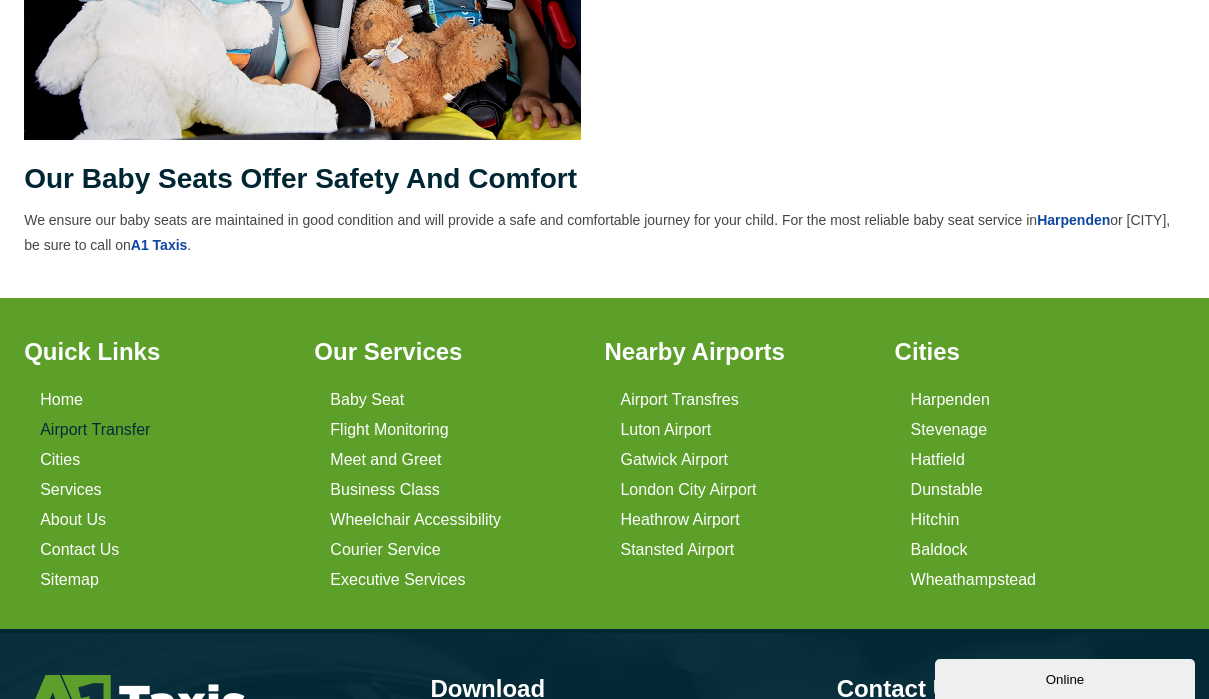 click on "Airport Transfer" at bounding box center (95, 430) 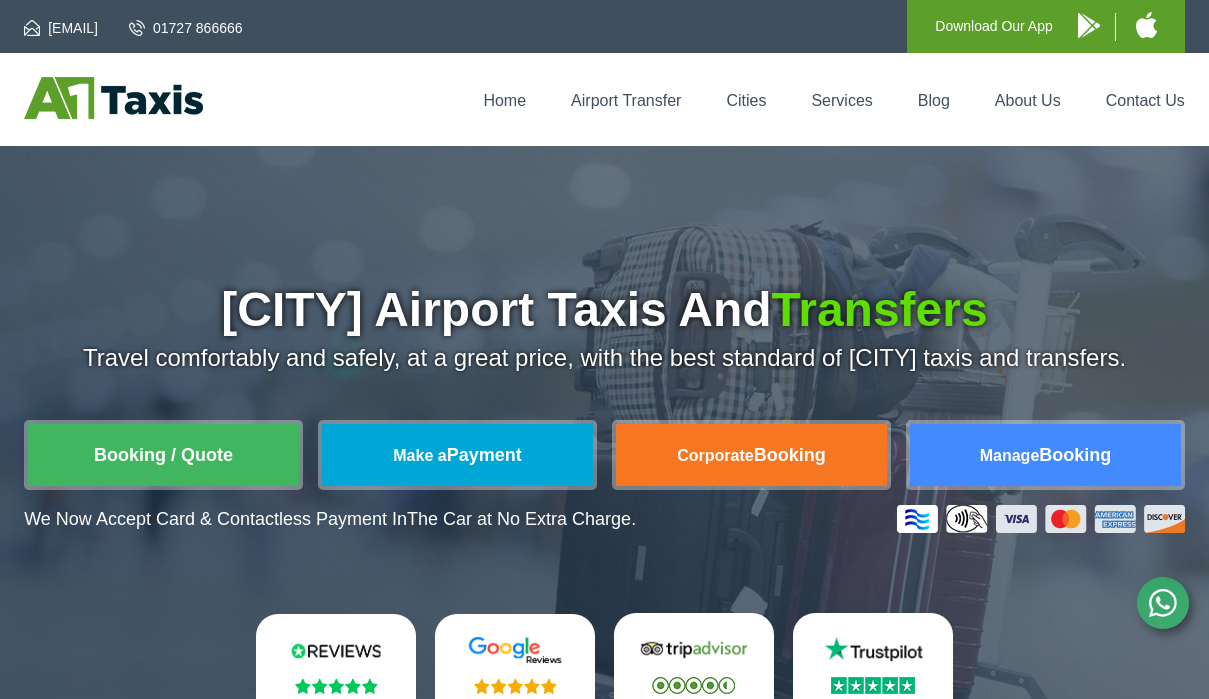 scroll, scrollTop: 0, scrollLeft: 0, axis: both 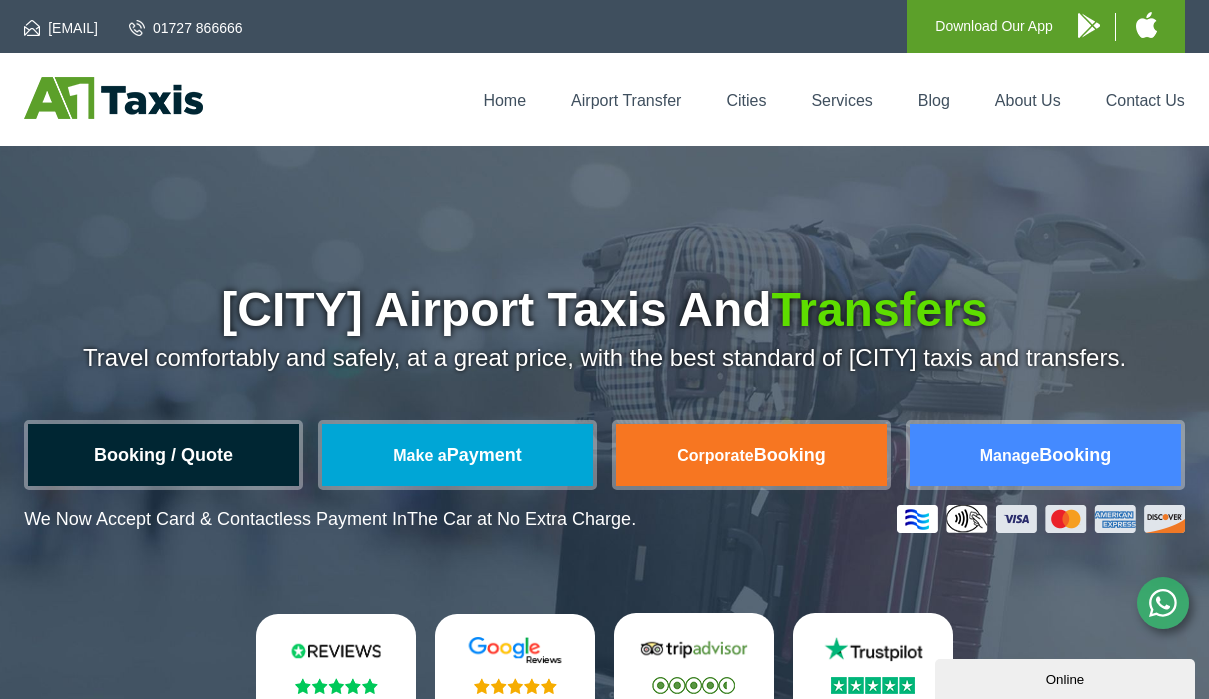 click on "Booking / Quote" at bounding box center (163, 455) 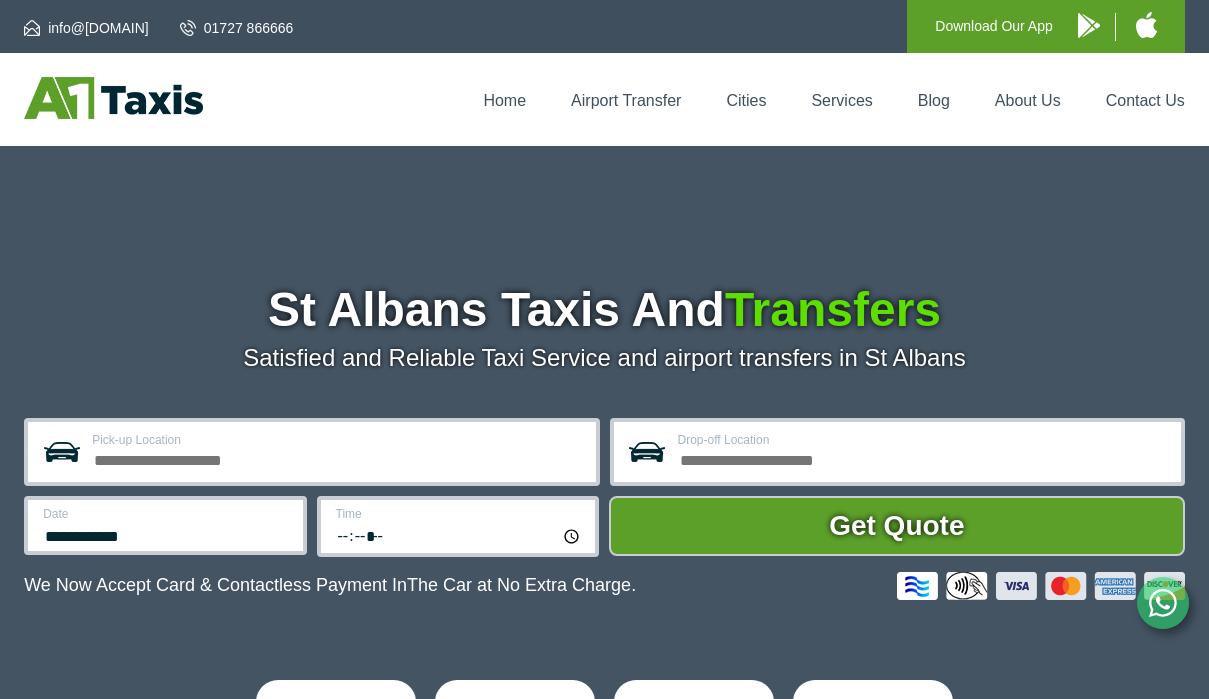 scroll, scrollTop: 0, scrollLeft: 0, axis: both 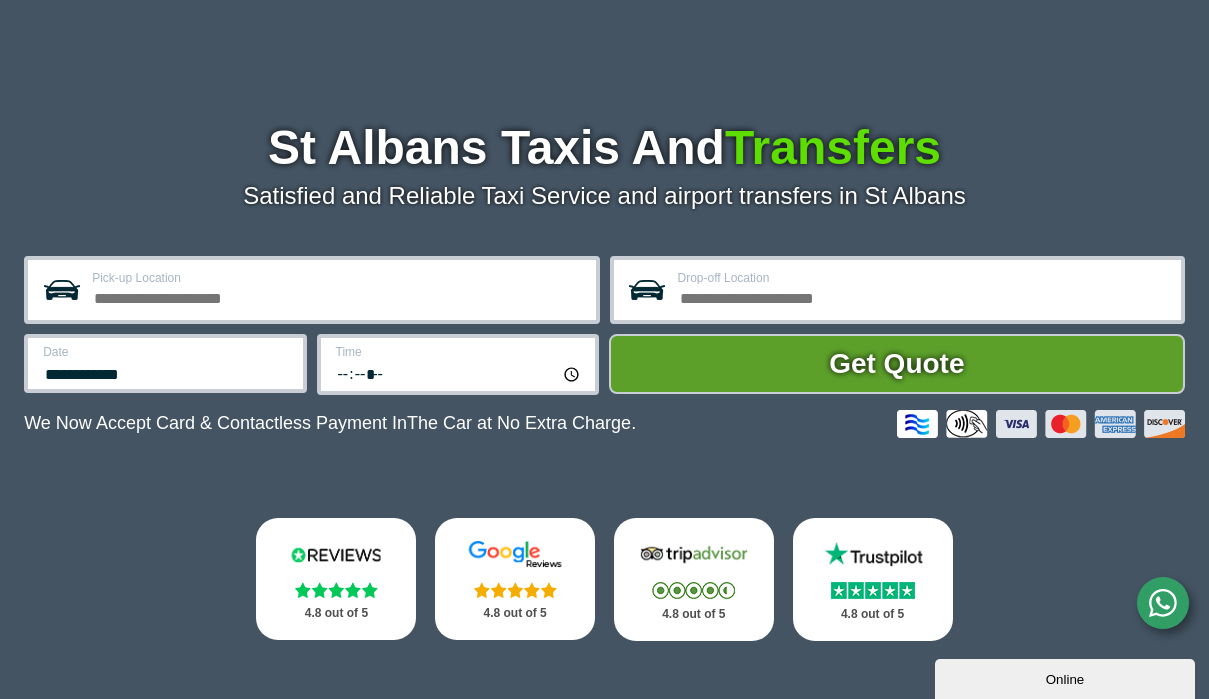 click on "Pick-up Location" at bounding box center [337, 296] 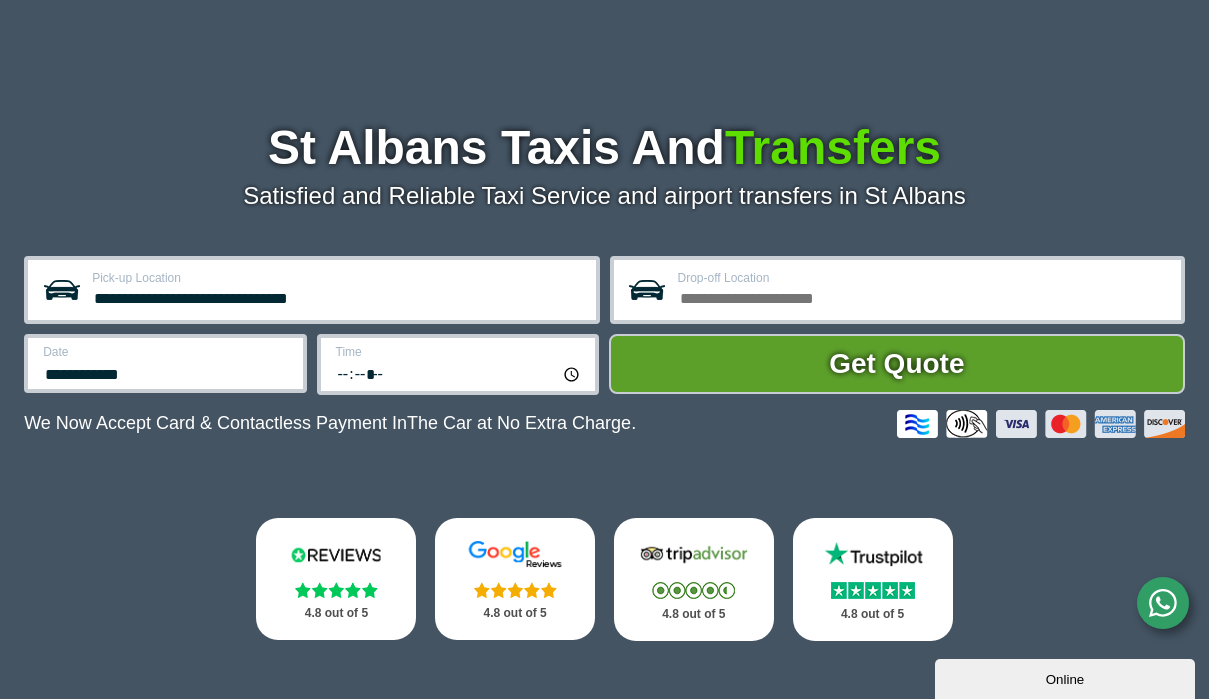 click on "**********" at bounding box center (337, 296) 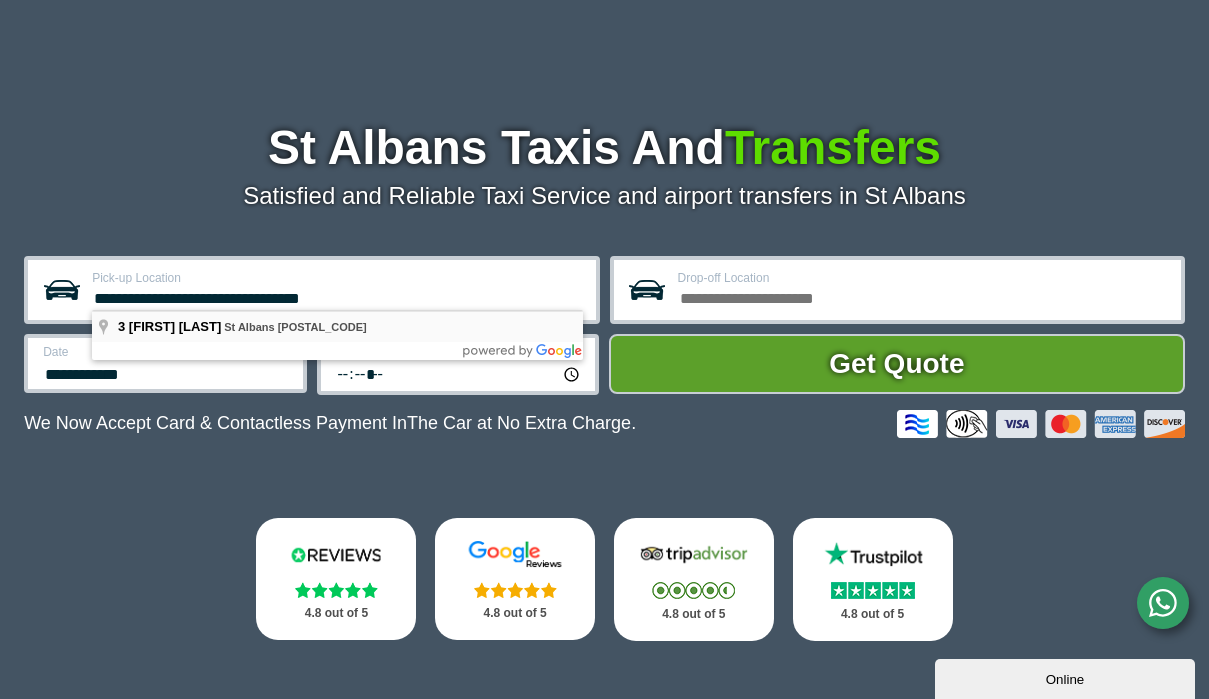 type on "**********" 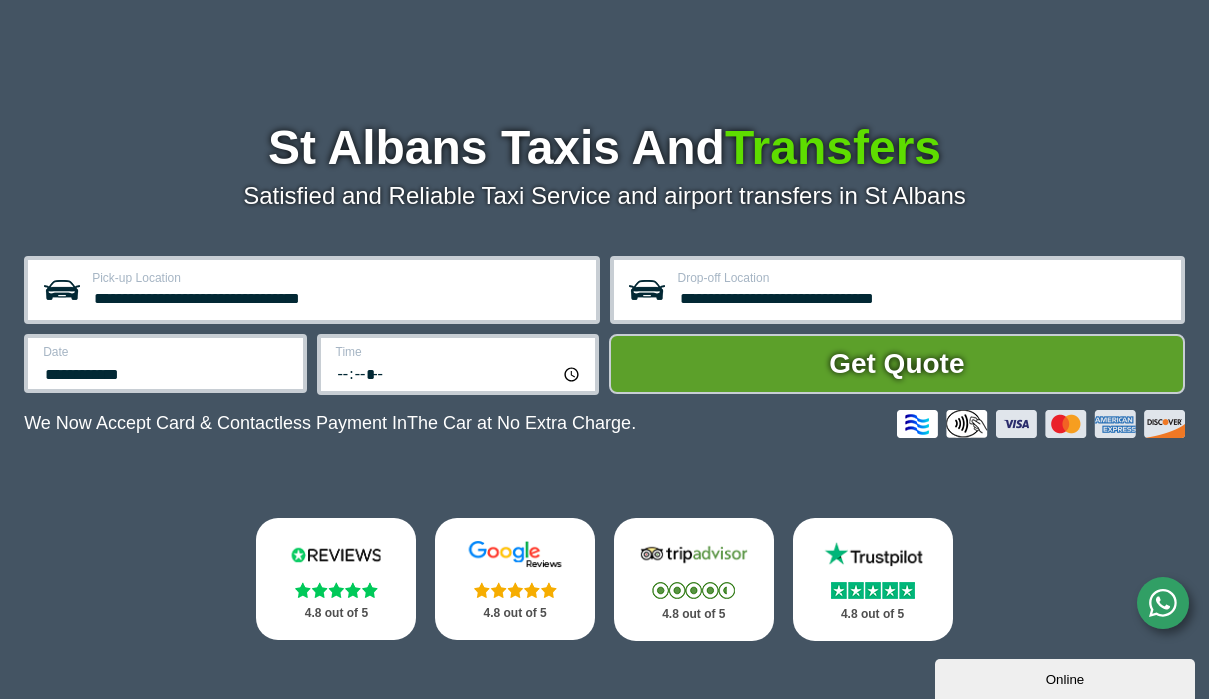 click on "**********" at bounding box center [923, 296] 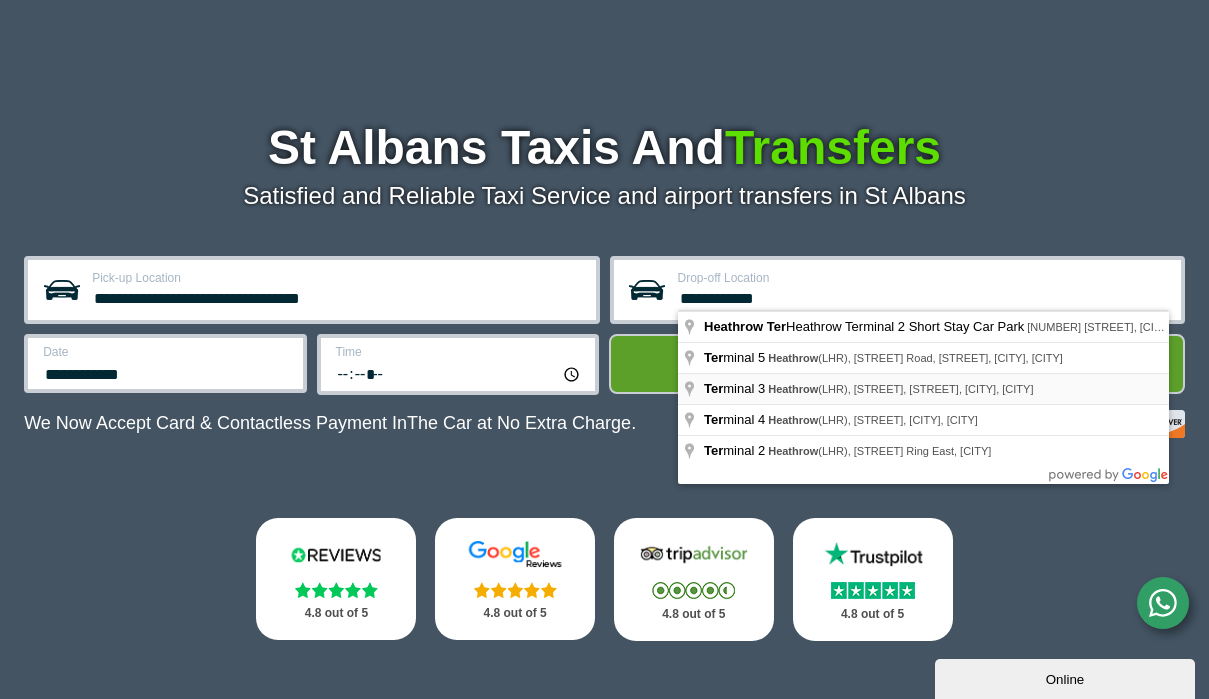 type on "**********" 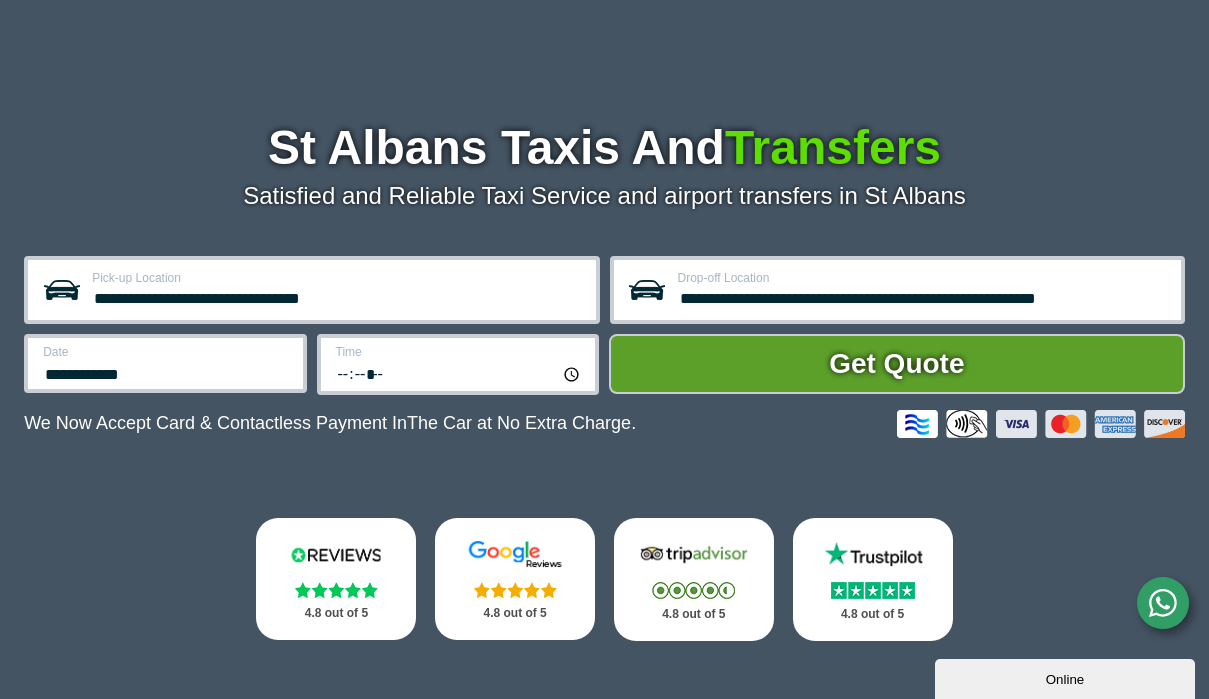 click on "**********" at bounding box center [166, 372] 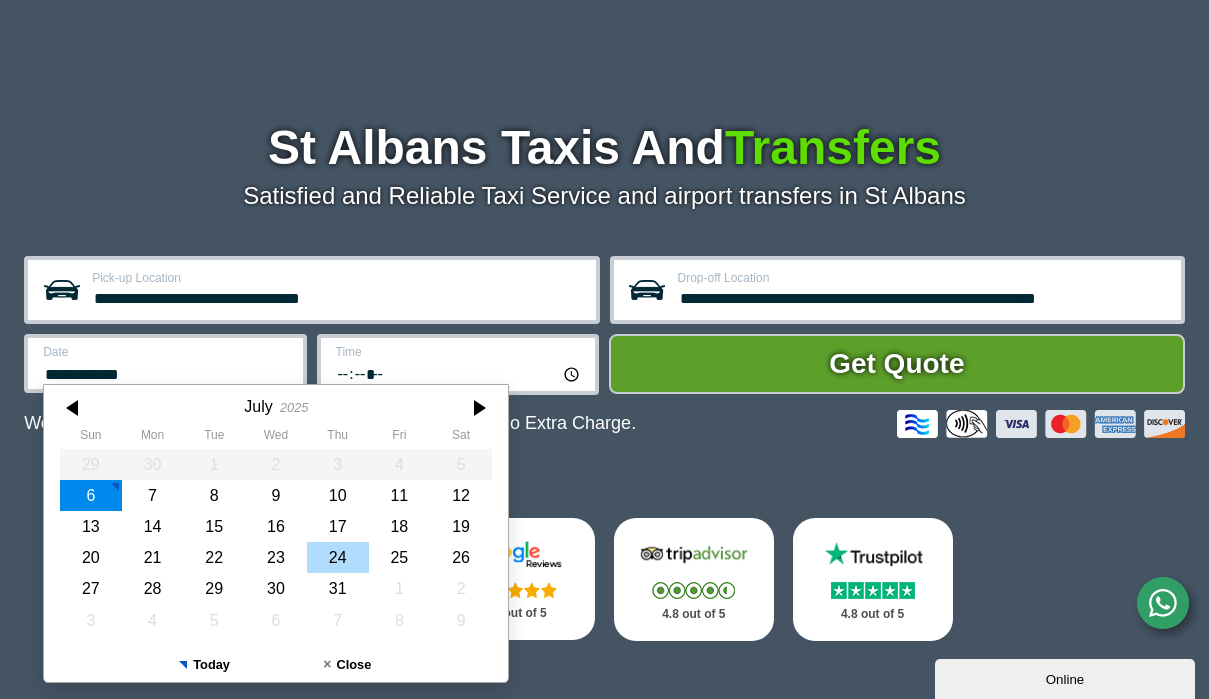 drag, startPoint x: 482, startPoint y: 410, endPoint x: 340, endPoint y: 557, distance: 204.38445 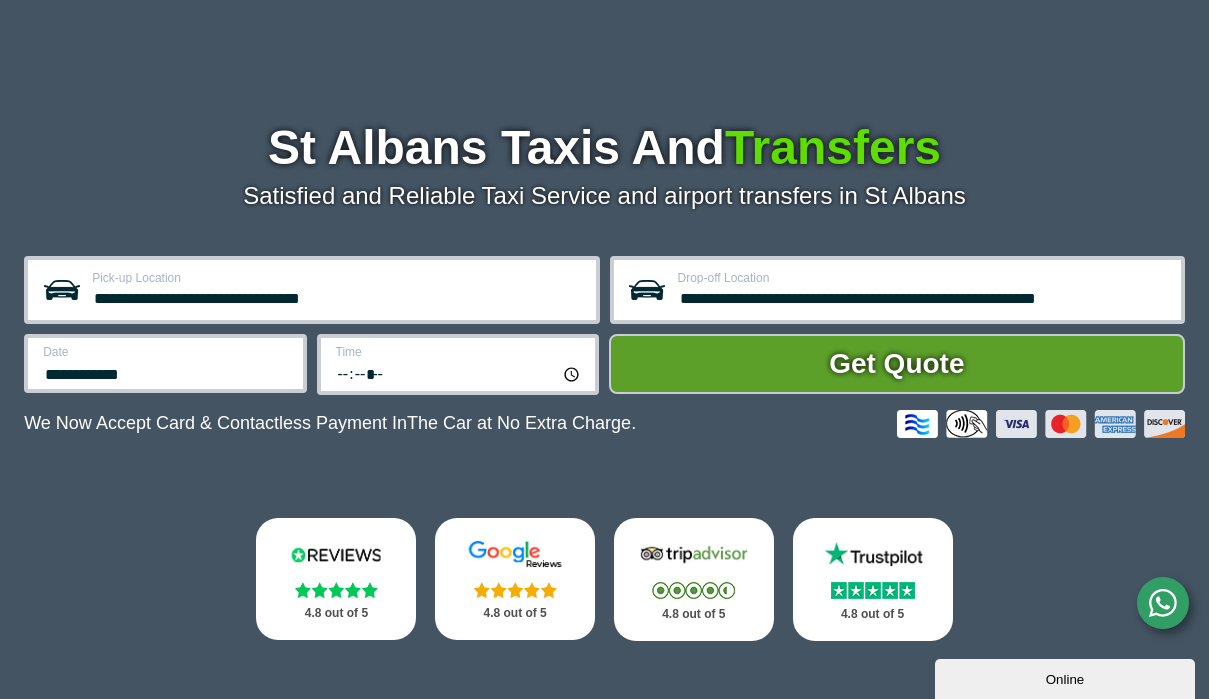 click on "*****" at bounding box center [459, 373] 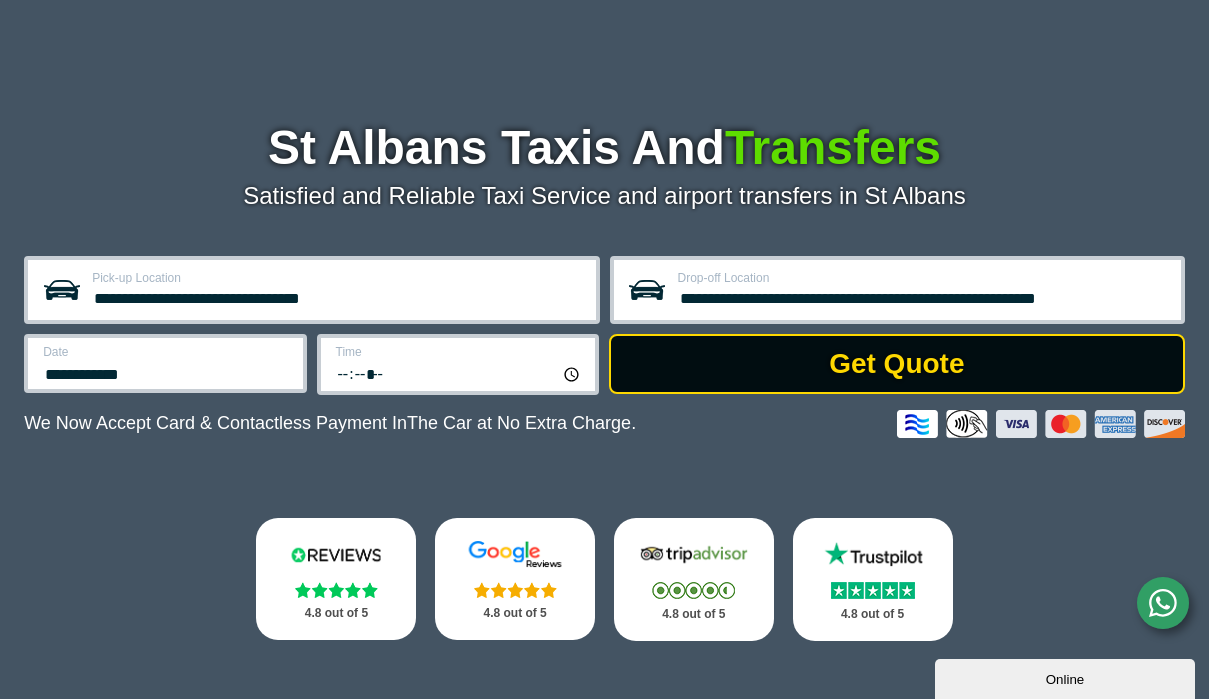 type on "*****" 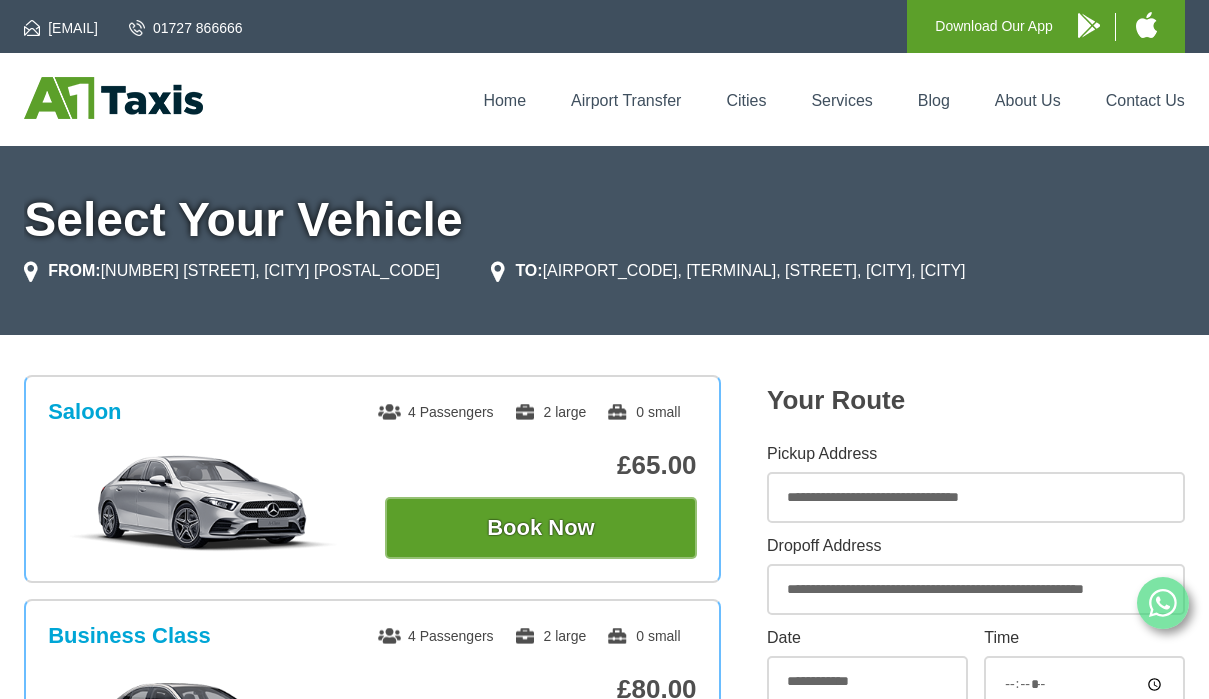 scroll, scrollTop: 0, scrollLeft: 0, axis: both 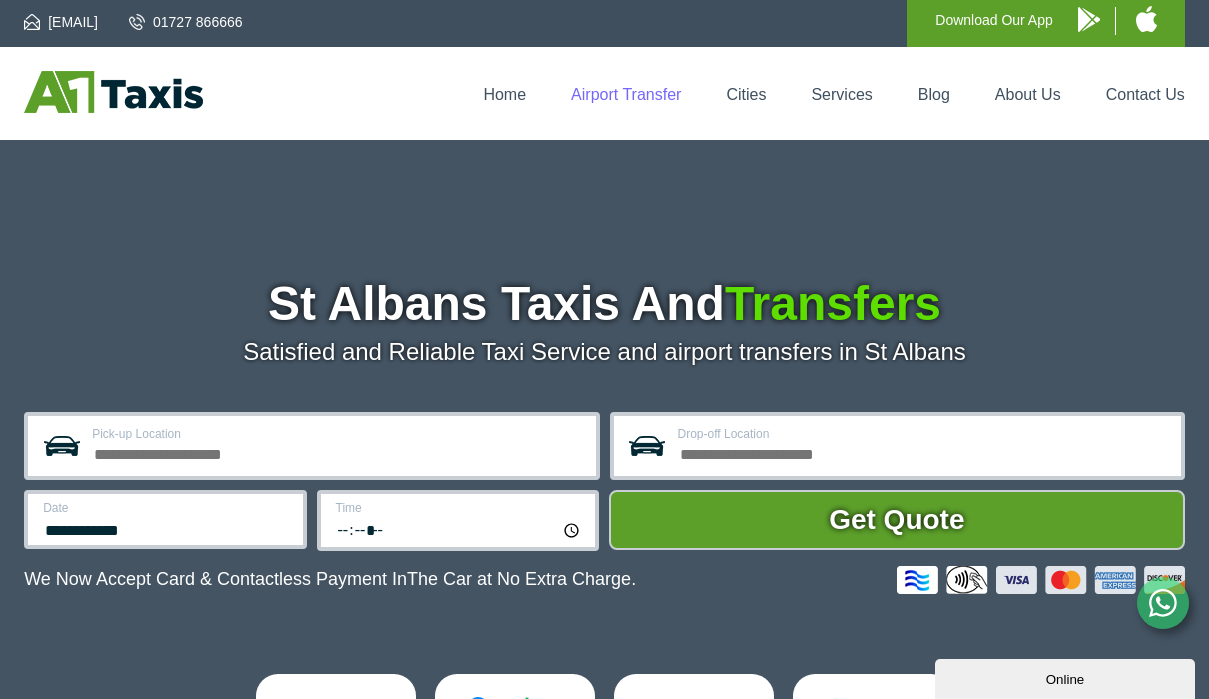 click on "Airport Transfer" at bounding box center (626, 94) 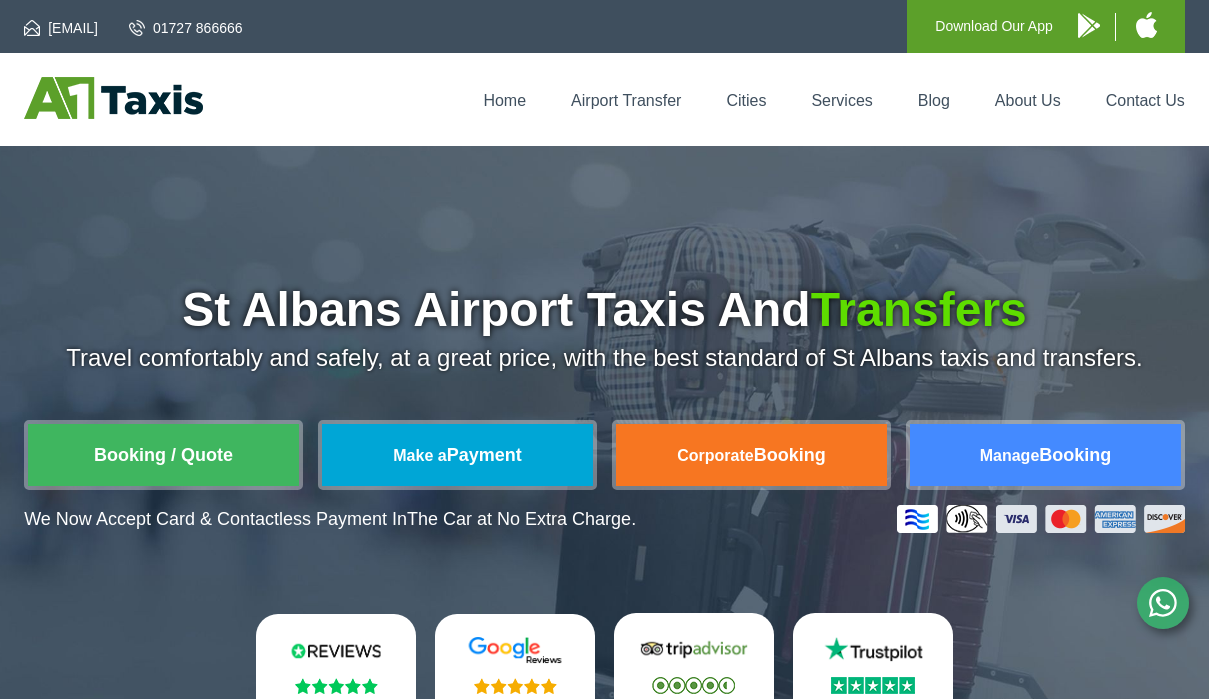 scroll, scrollTop: 0, scrollLeft: 0, axis: both 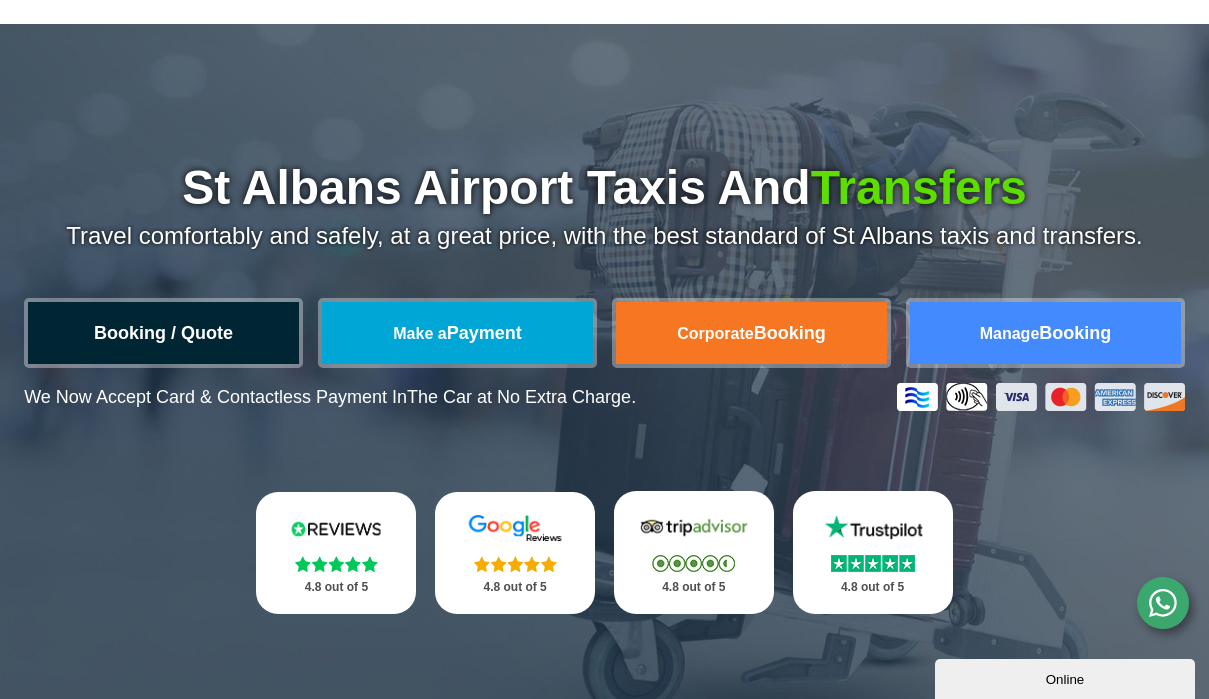 click on "Booking / Quote" at bounding box center [163, 333] 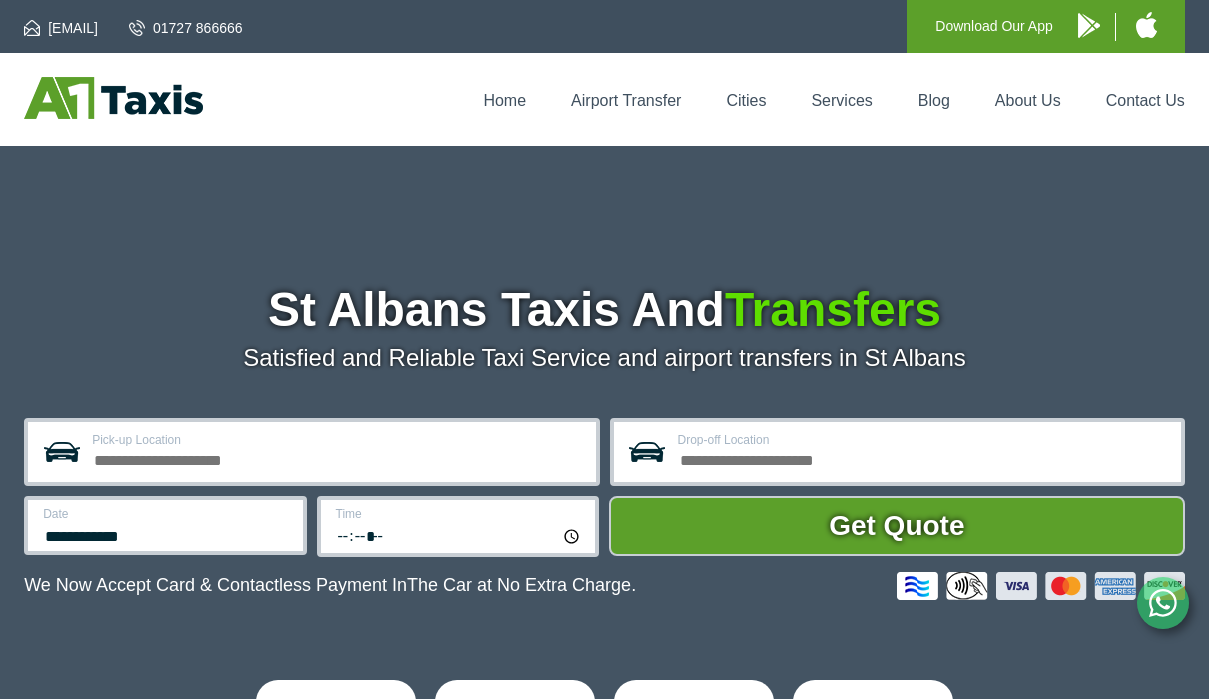 scroll, scrollTop: 0, scrollLeft: 0, axis: both 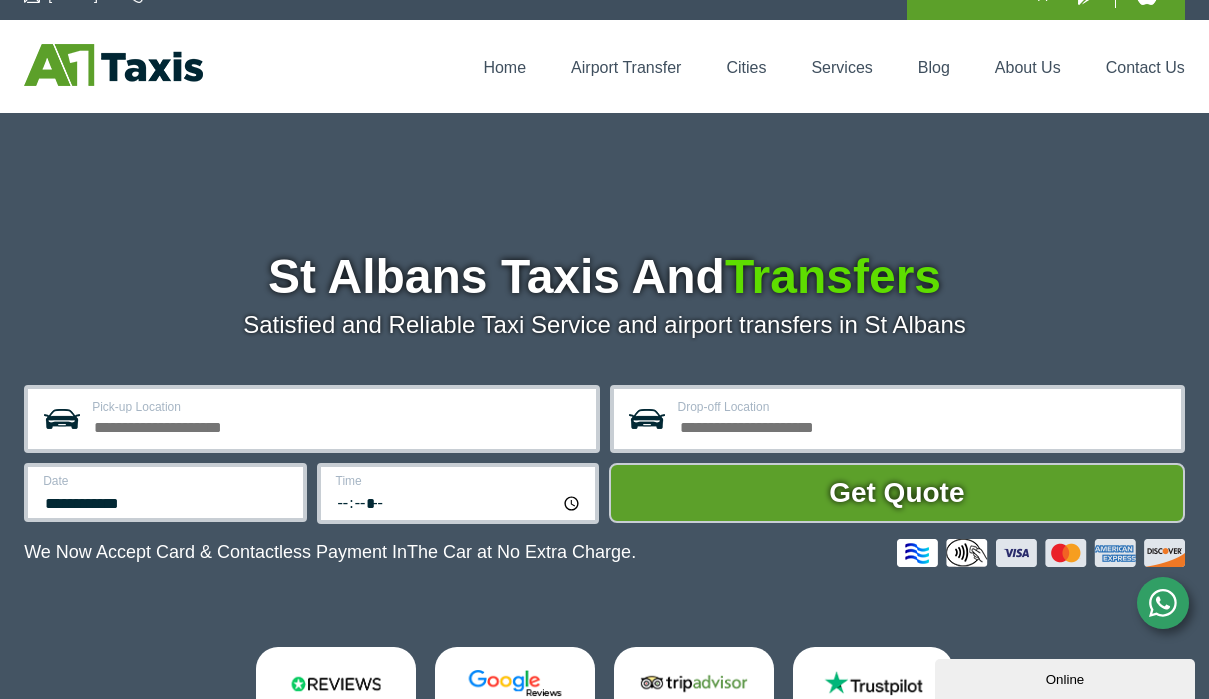 click on "Pick-up Location" at bounding box center (337, 425) 